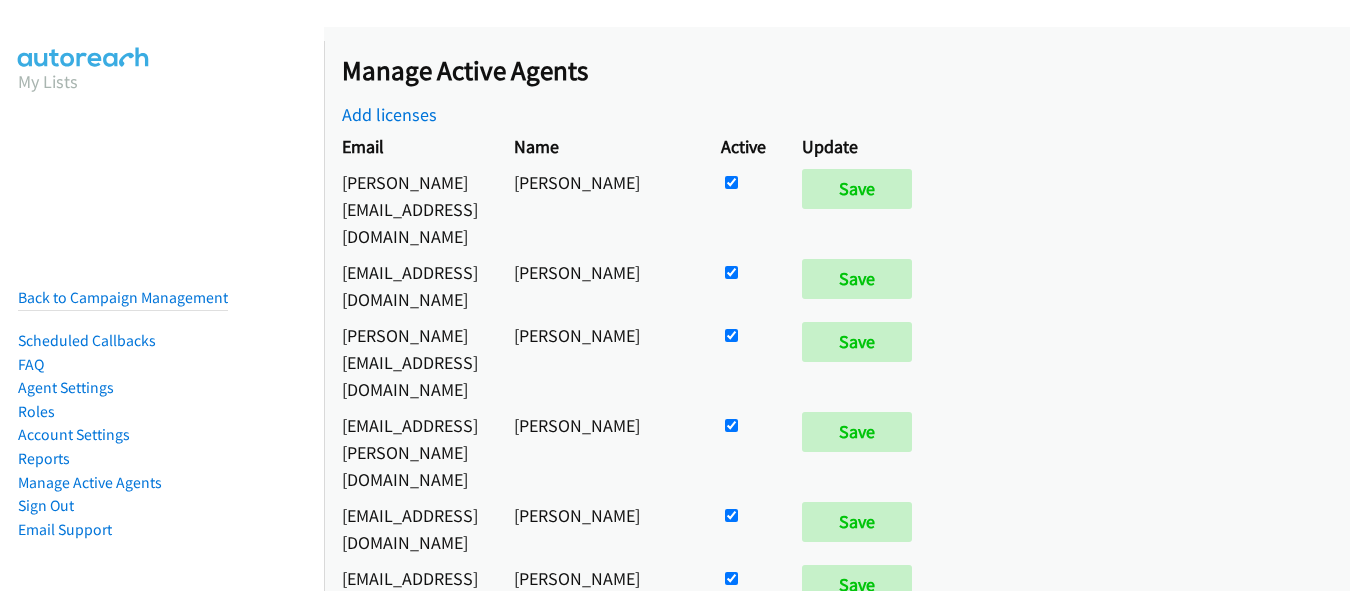scroll, scrollTop: 0, scrollLeft: 0, axis: both 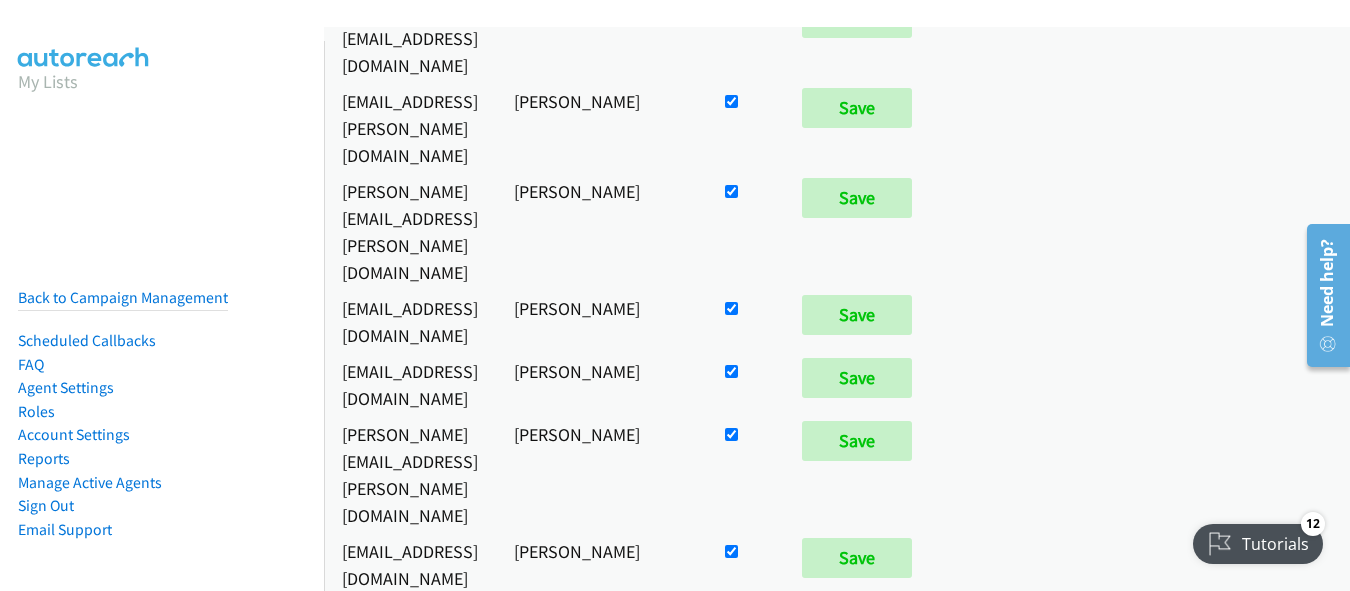 click at bounding box center [743, 1563] 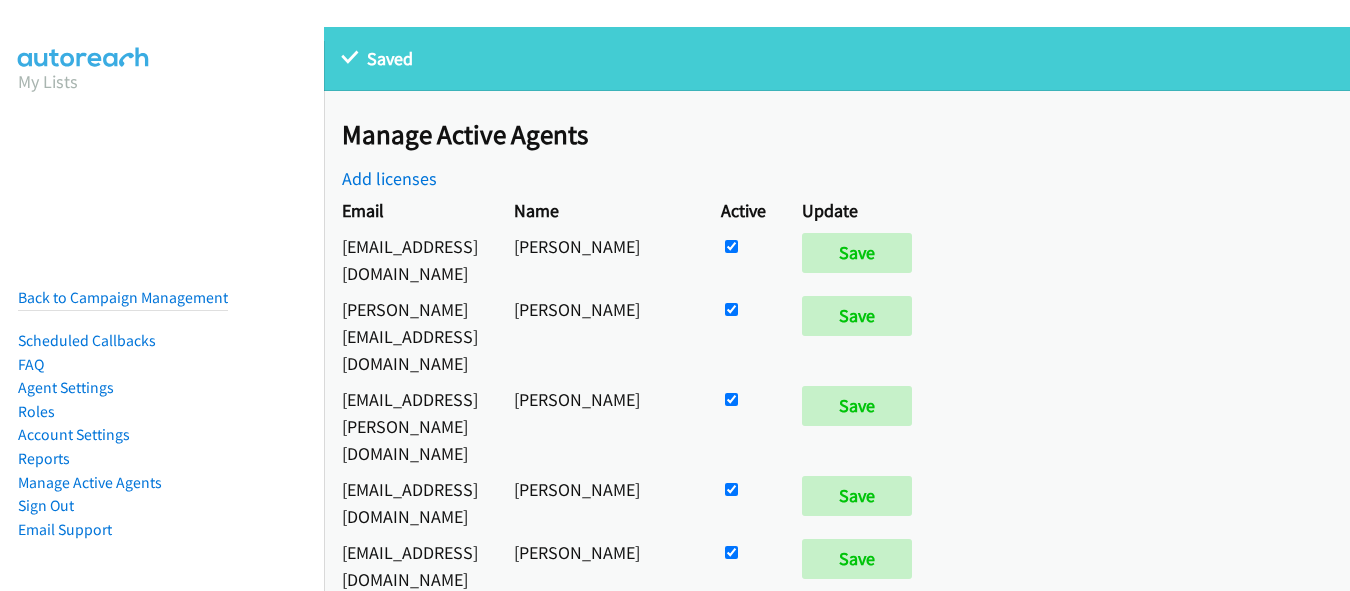 scroll, scrollTop: 0, scrollLeft: 0, axis: both 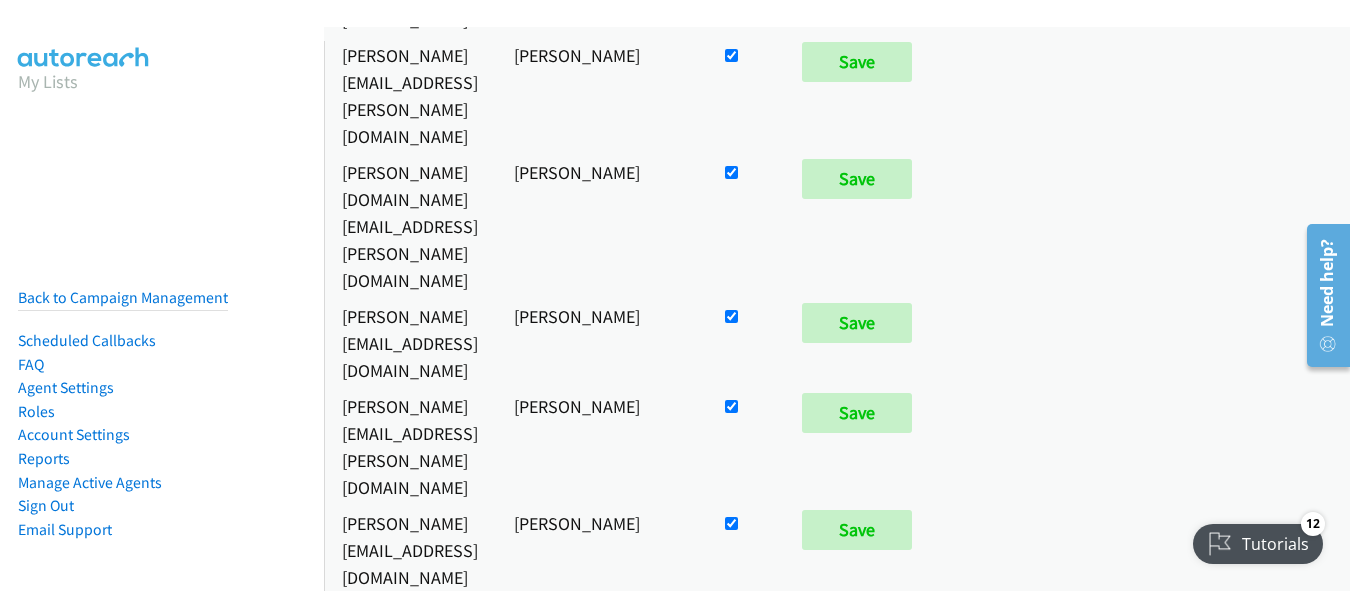 click at bounding box center [731, -1880] 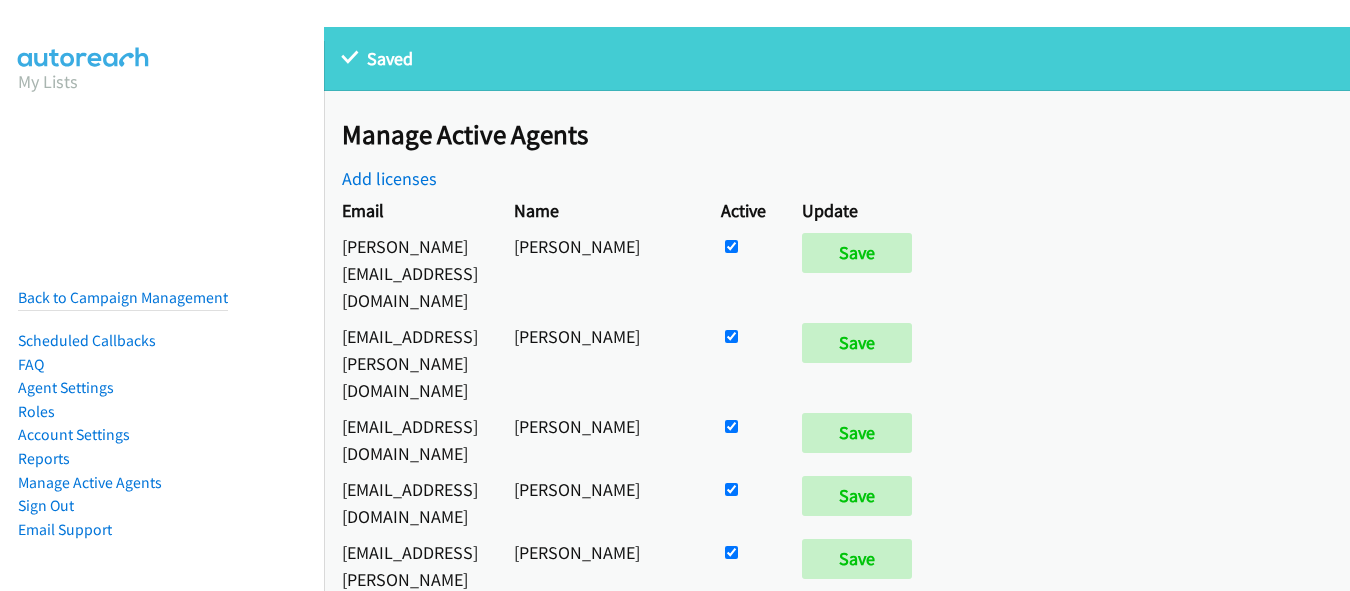 scroll, scrollTop: 0, scrollLeft: 0, axis: both 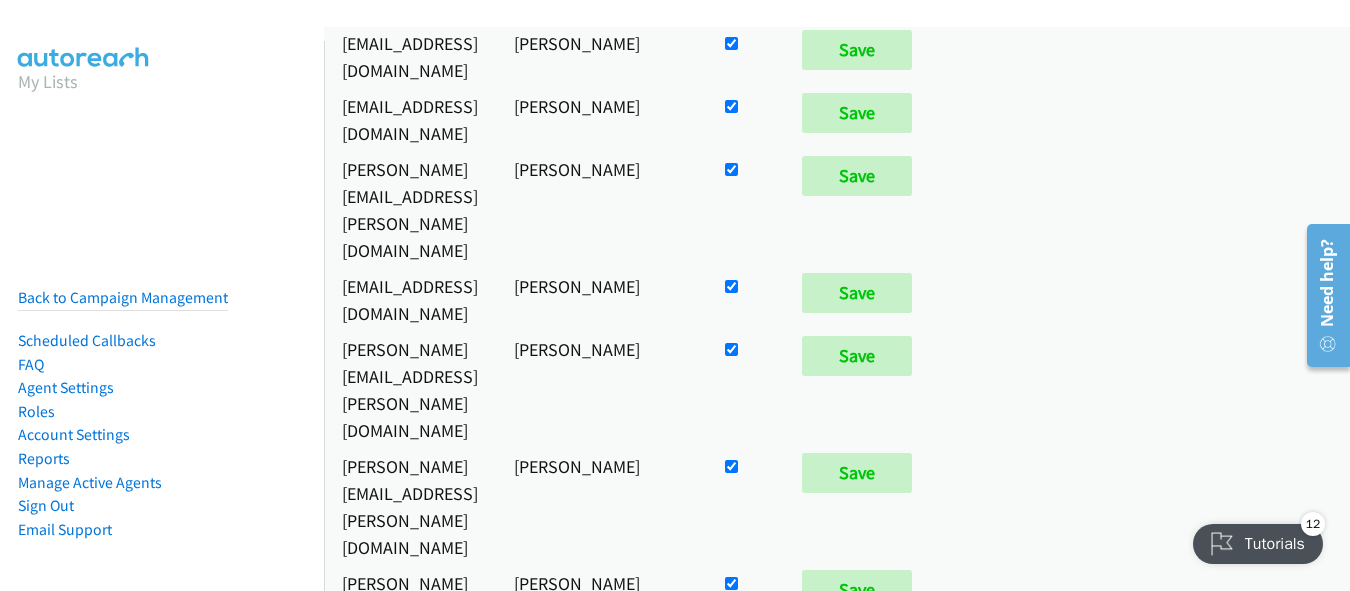 click at bounding box center (731, -1289) 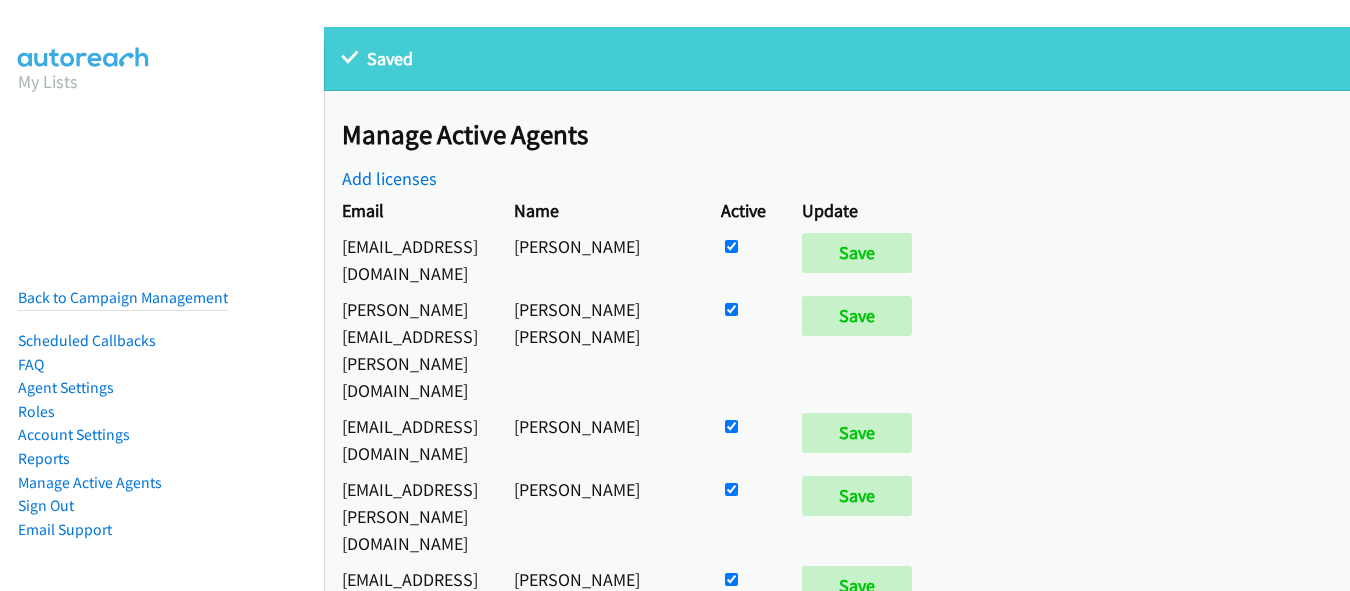 scroll, scrollTop: 0, scrollLeft: 0, axis: both 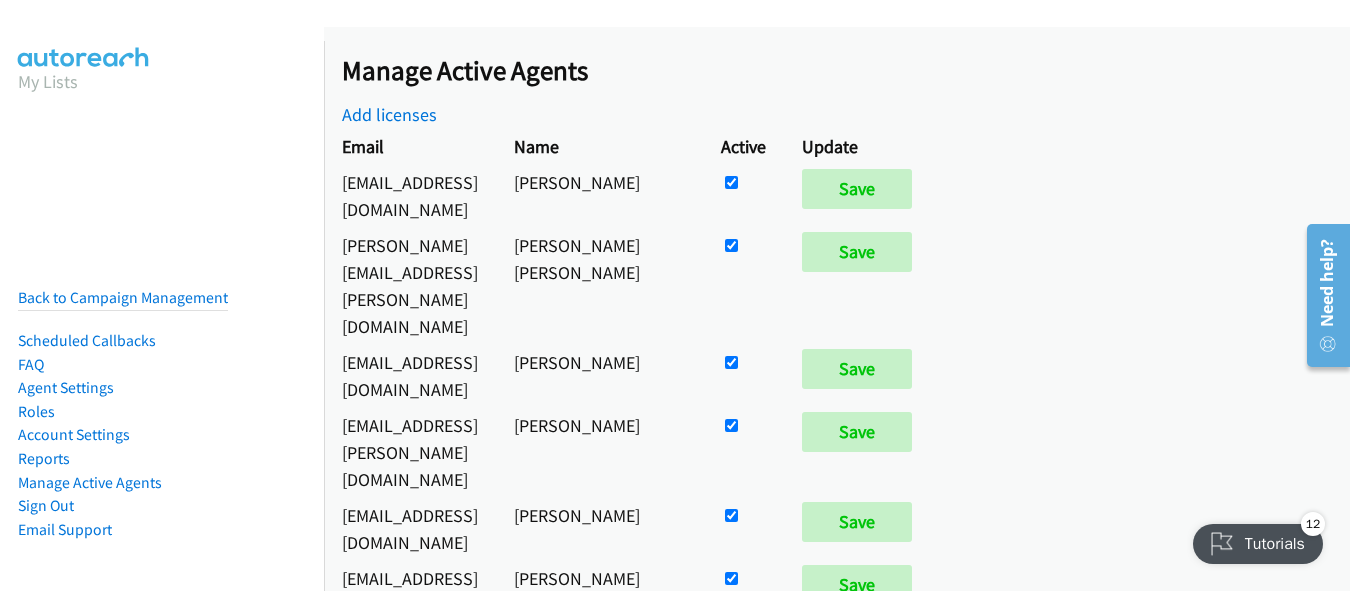 click at bounding box center [731, 182] 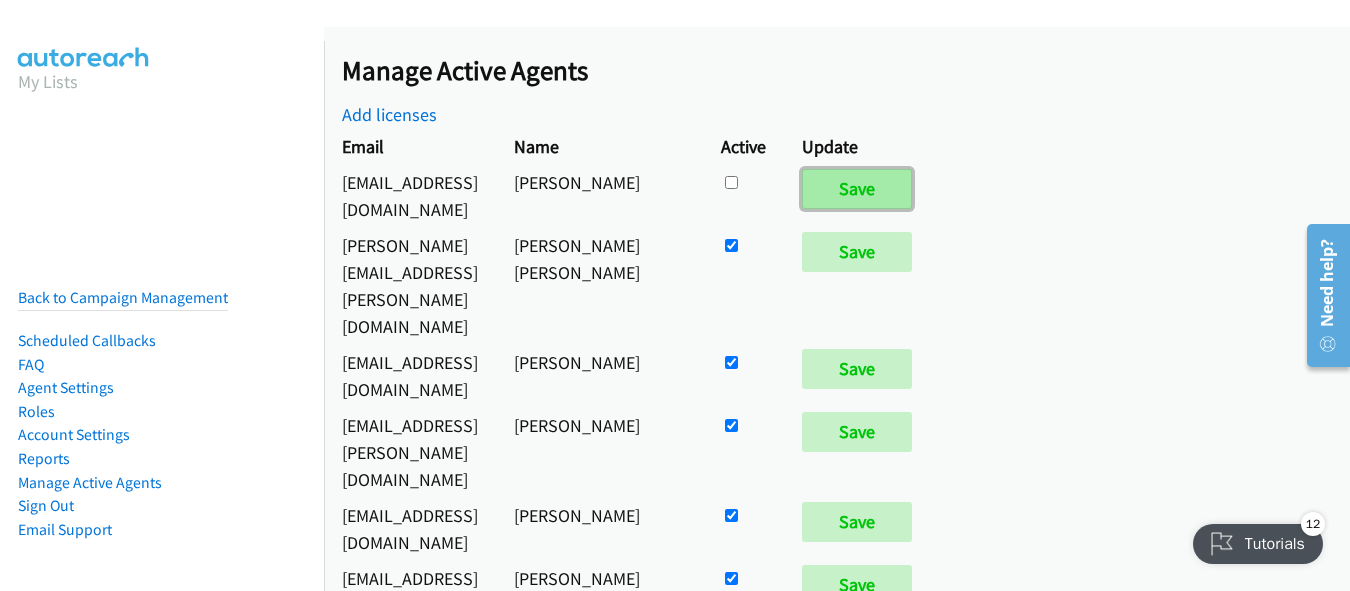 click on "Save" at bounding box center (857, 189) 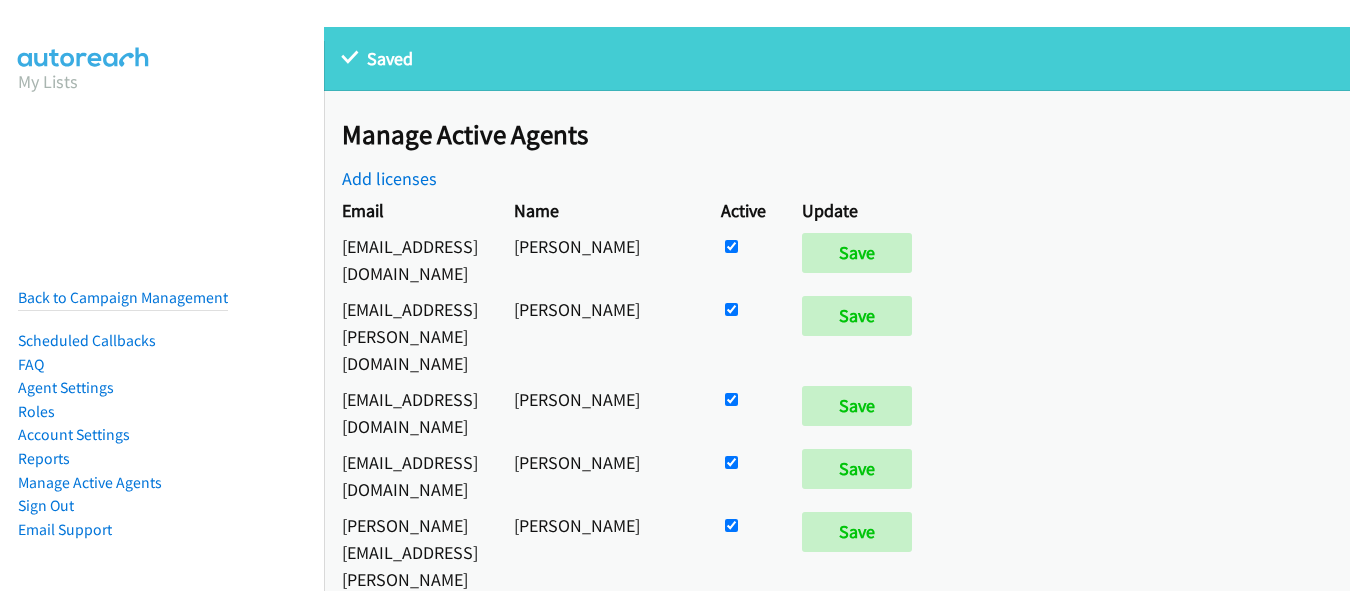 scroll, scrollTop: 0, scrollLeft: 0, axis: both 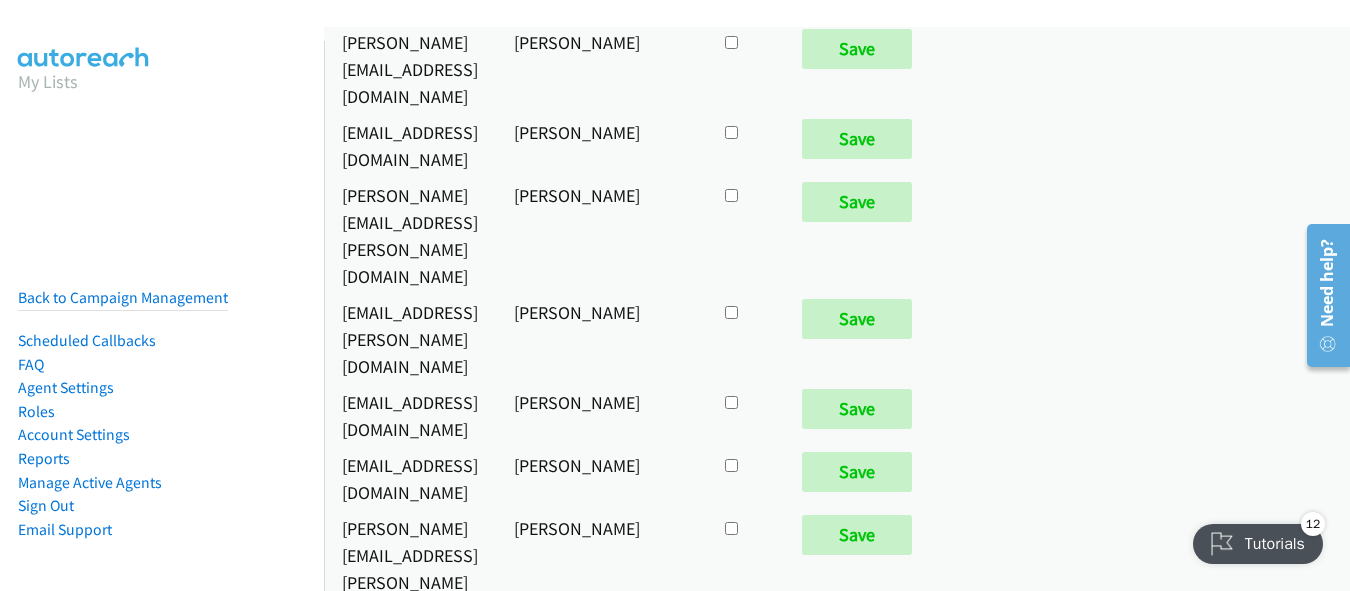 click at bounding box center (743, 7714) 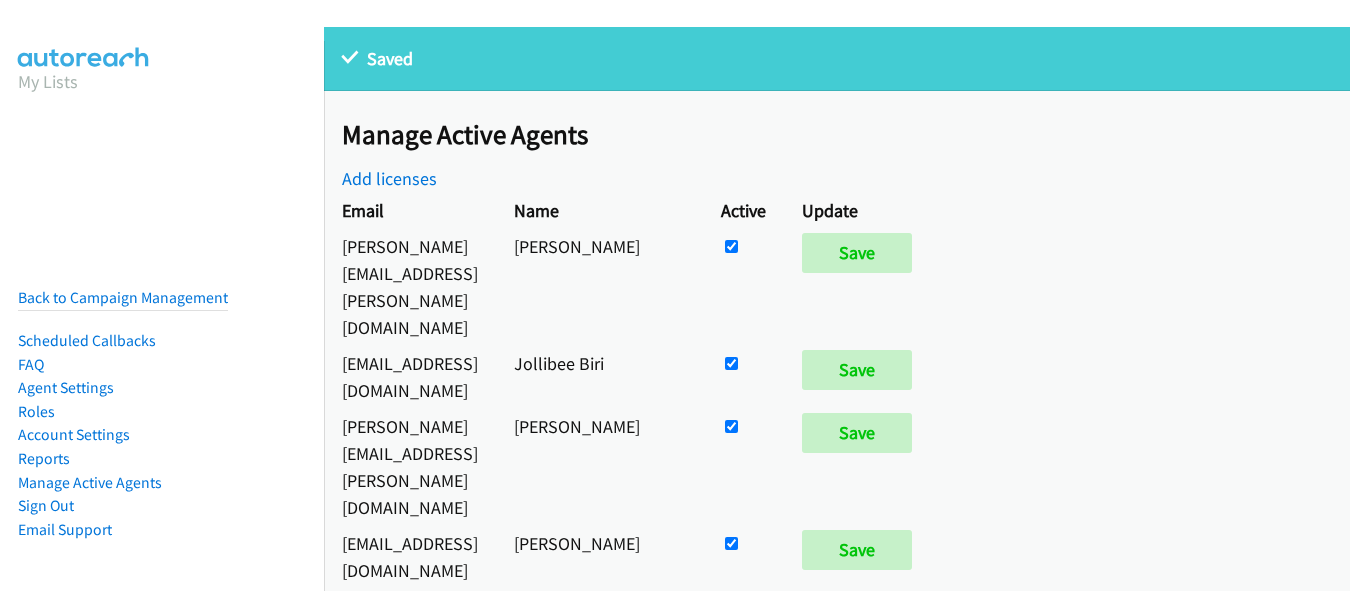 scroll, scrollTop: 0, scrollLeft: 0, axis: both 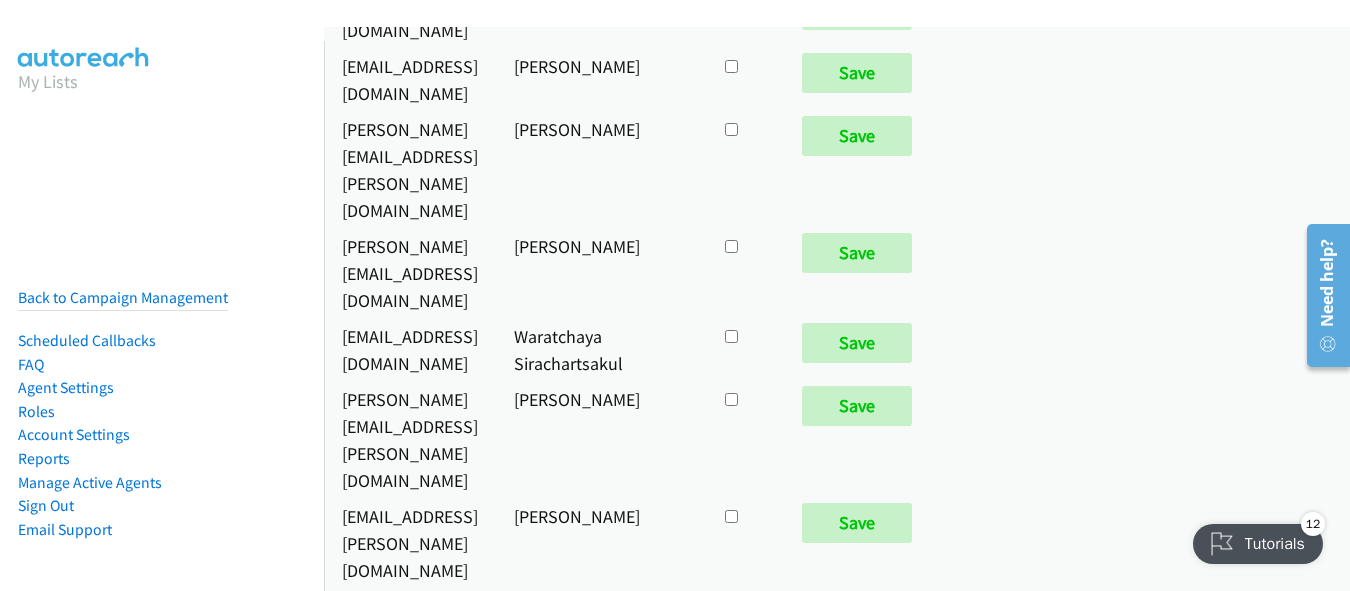 click at bounding box center [731, -8592] 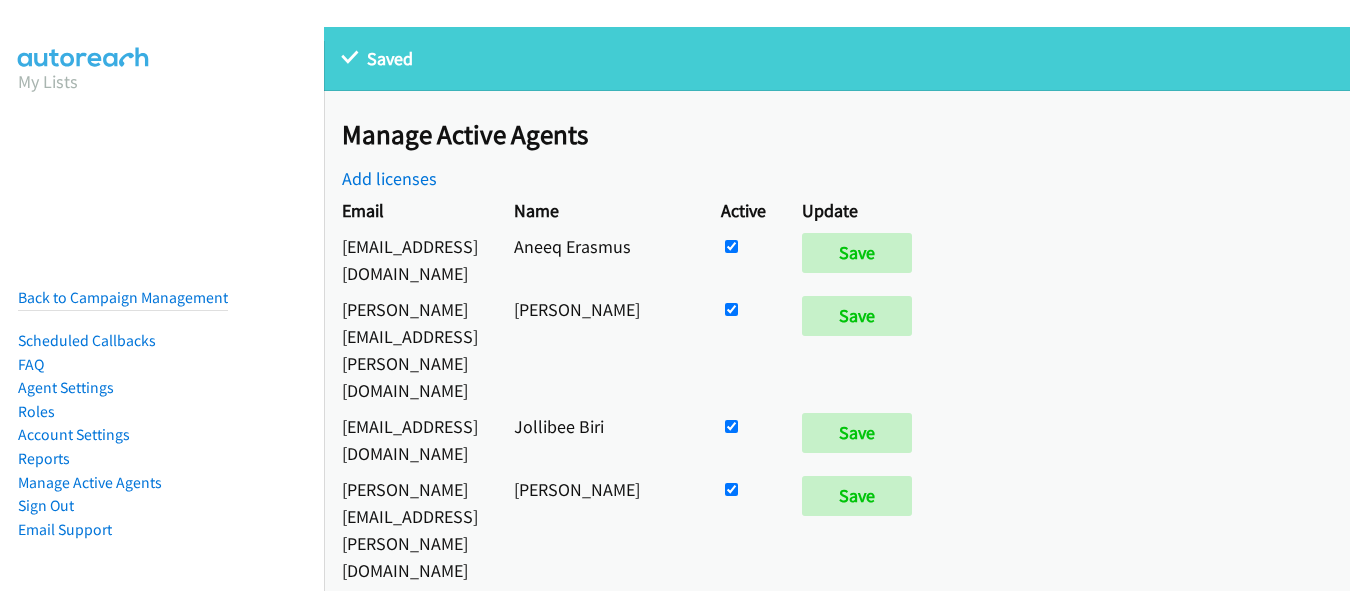 scroll, scrollTop: 0, scrollLeft: 0, axis: both 